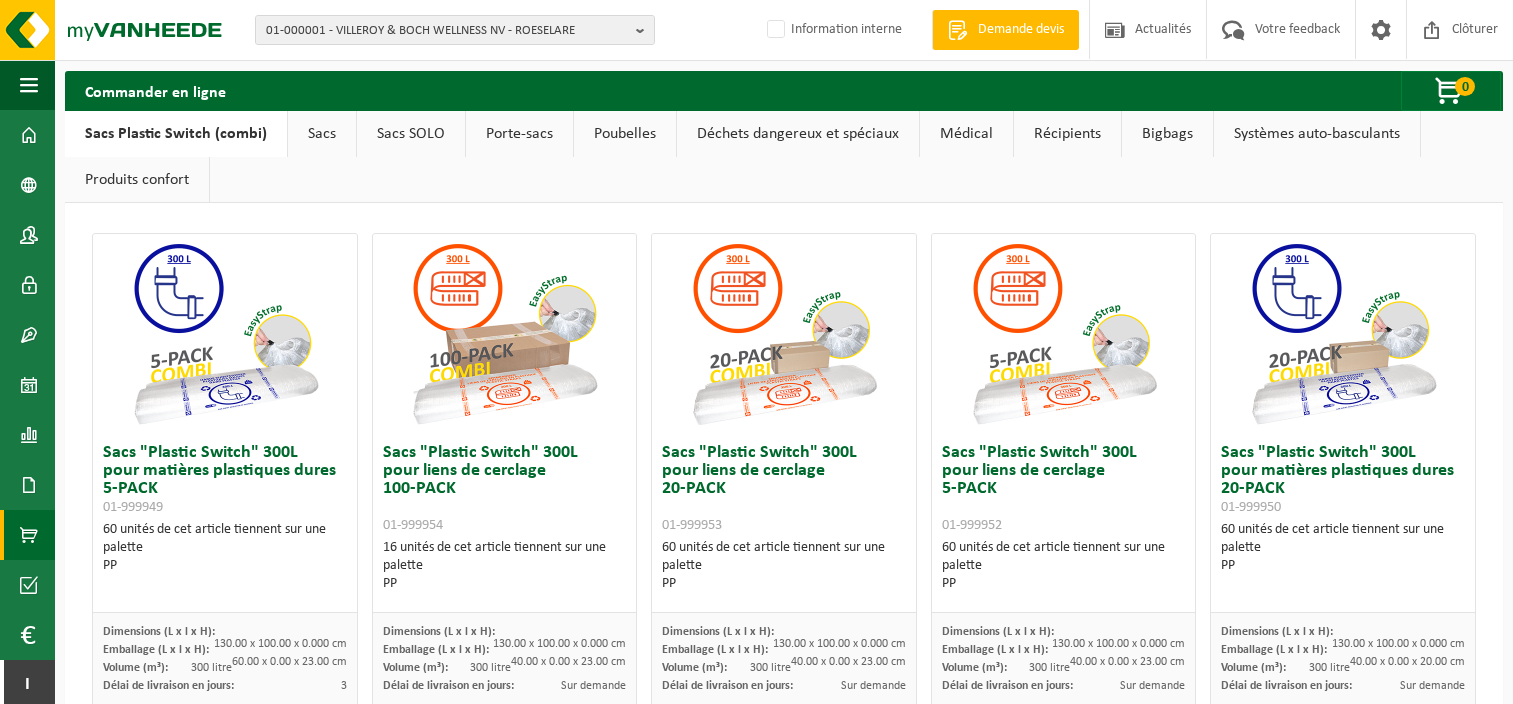 scroll, scrollTop: 396, scrollLeft: 0, axis: vertical 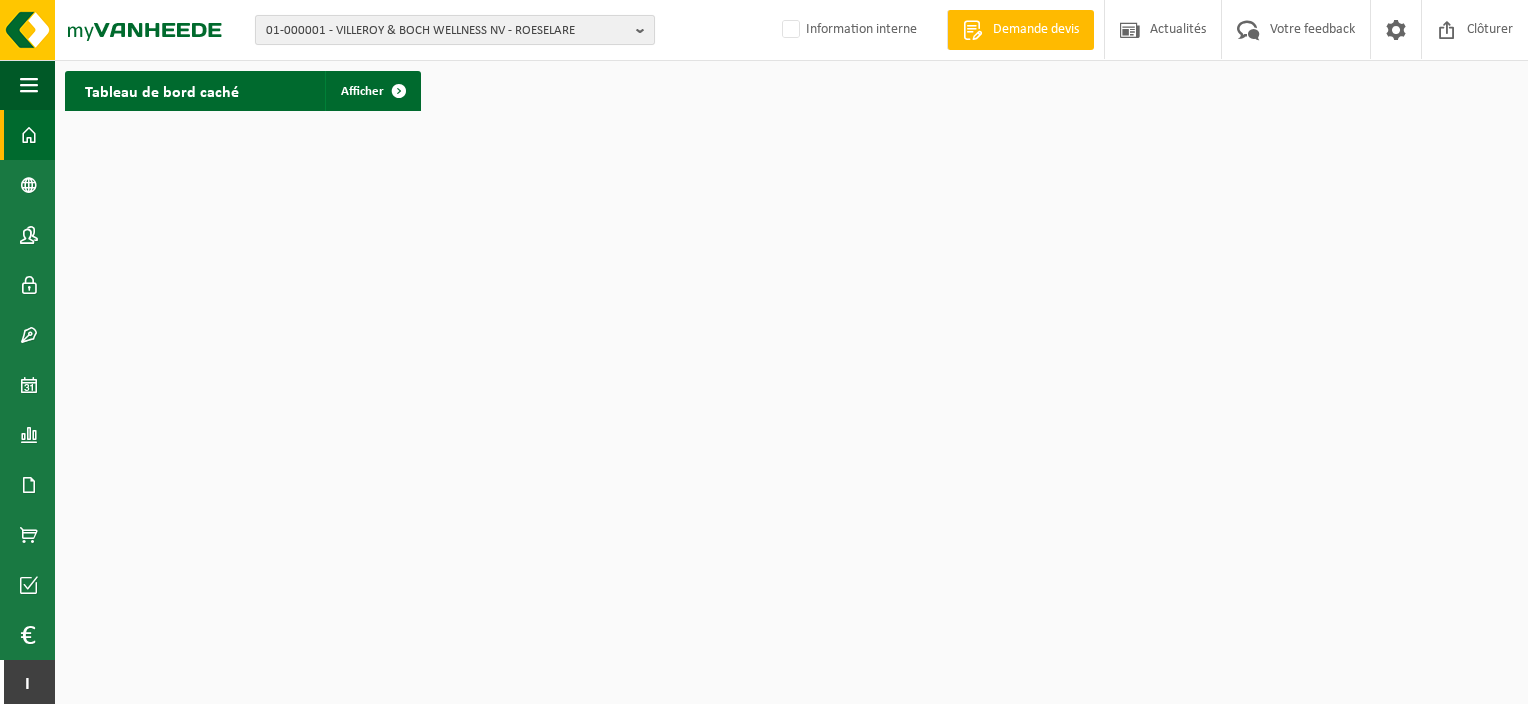 click on "01-000001 - VILLEROY & BOCH WELLNESS NV - ROESELARE" at bounding box center [447, 31] 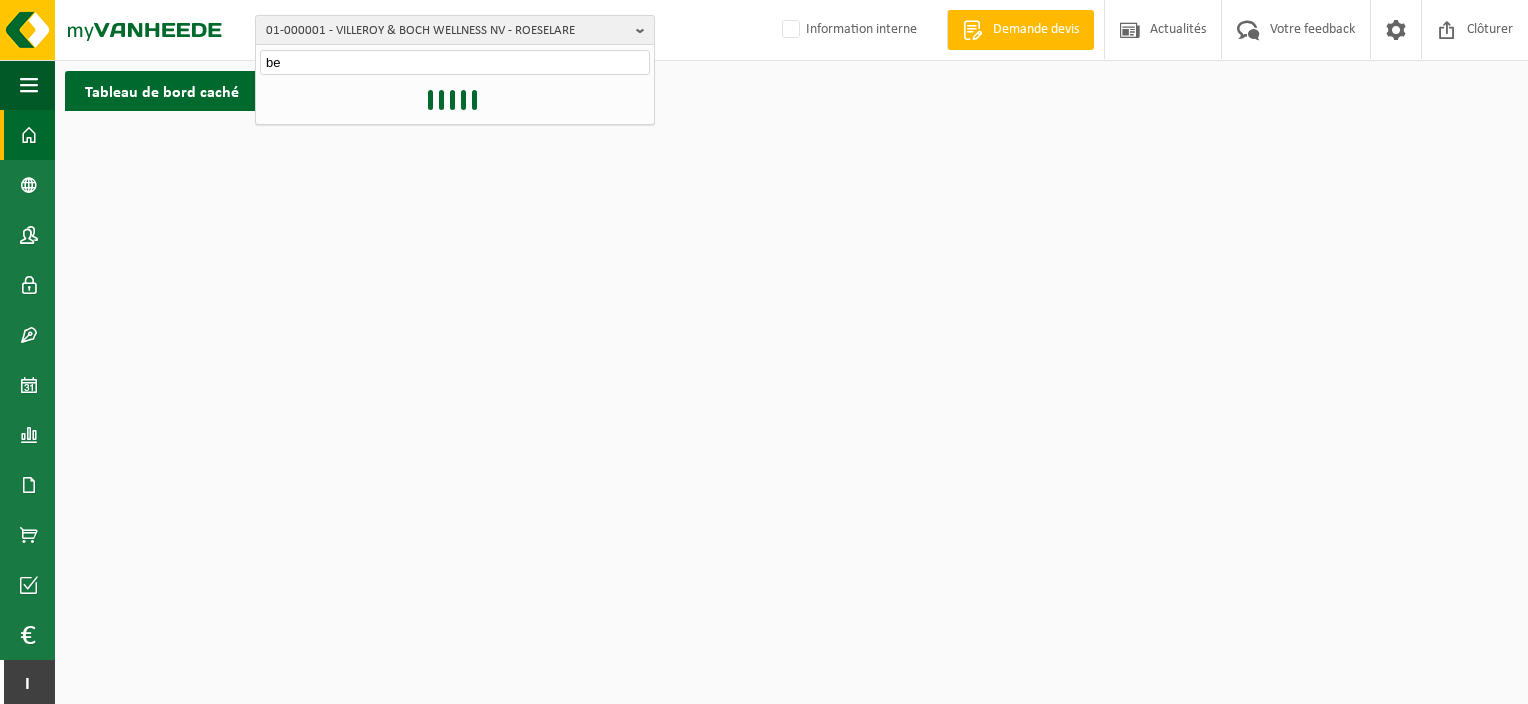 type on "b" 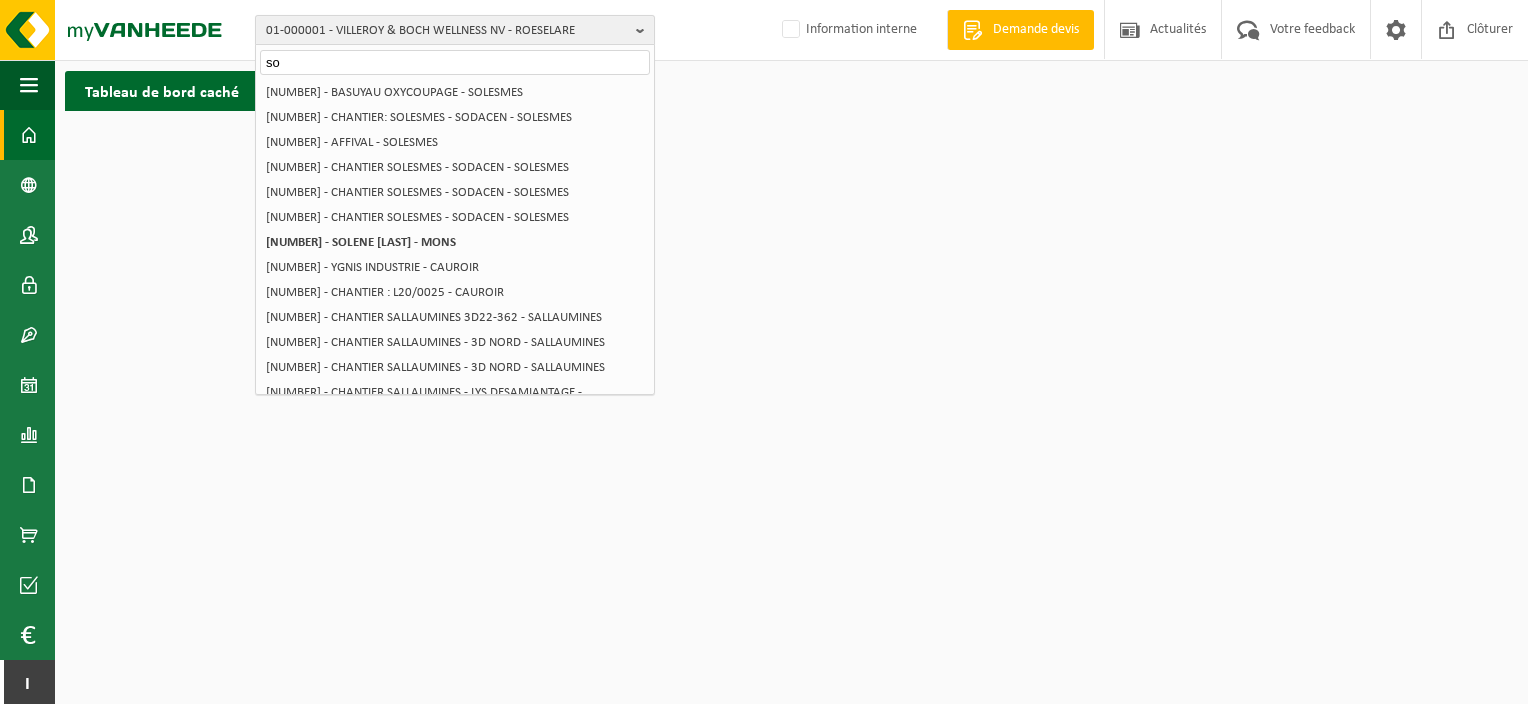 type on "s" 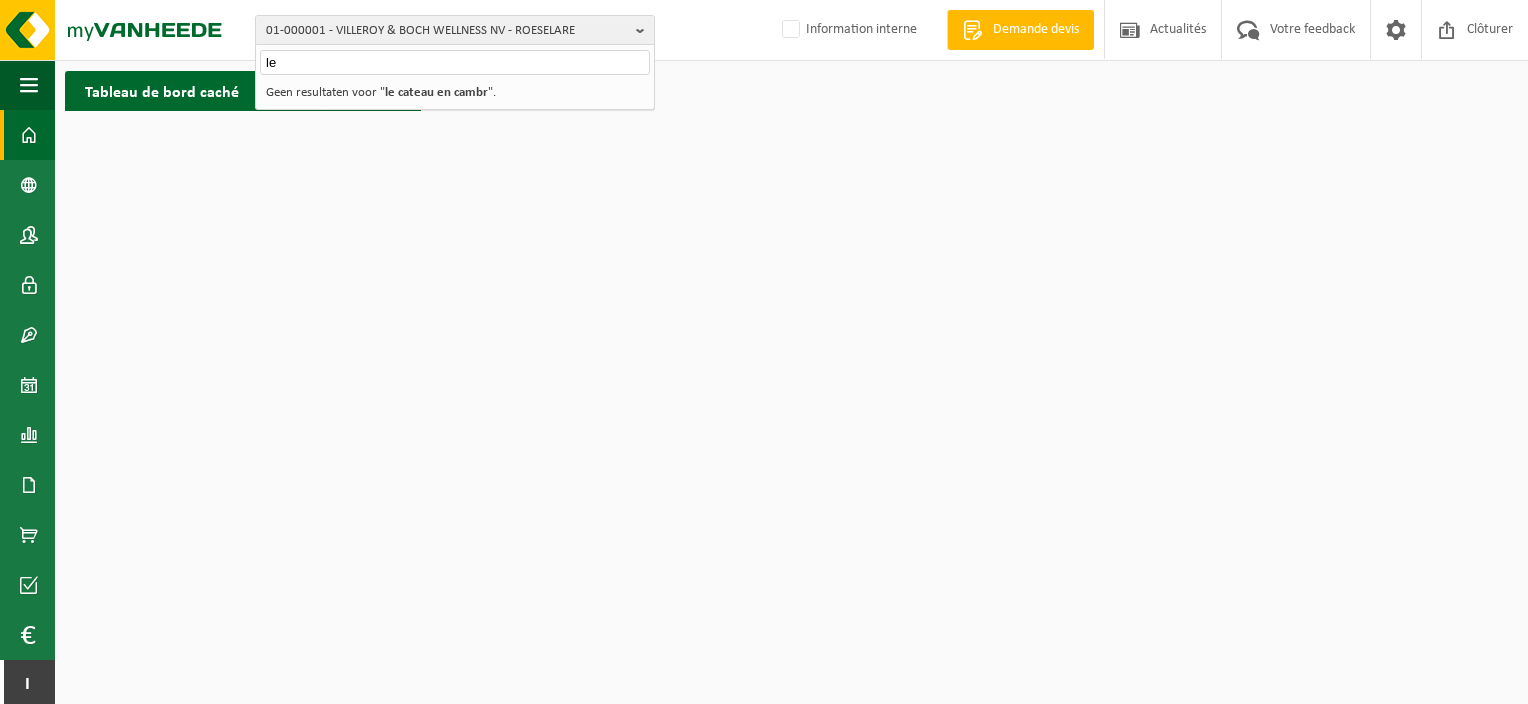 type on "l" 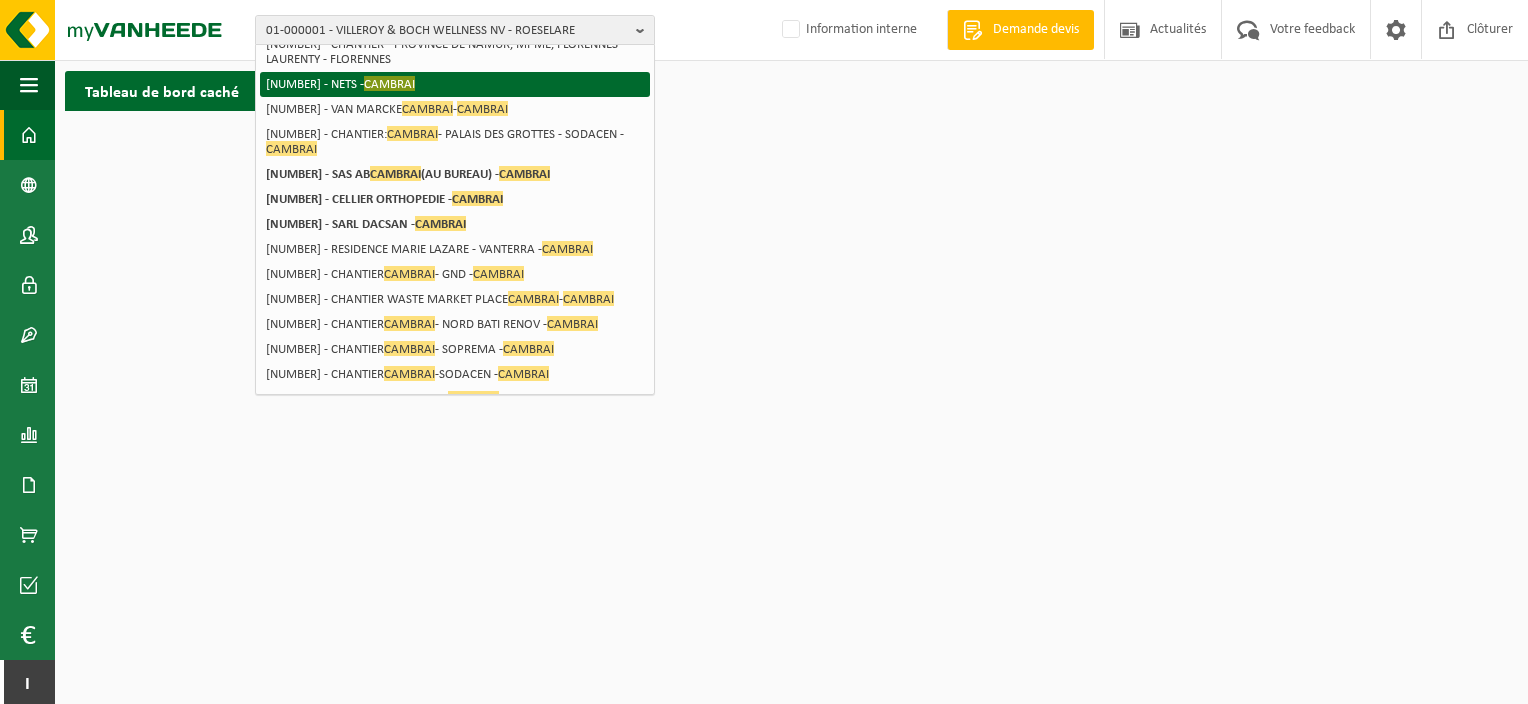 scroll, scrollTop: 204, scrollLeft: 0, axis: vertical 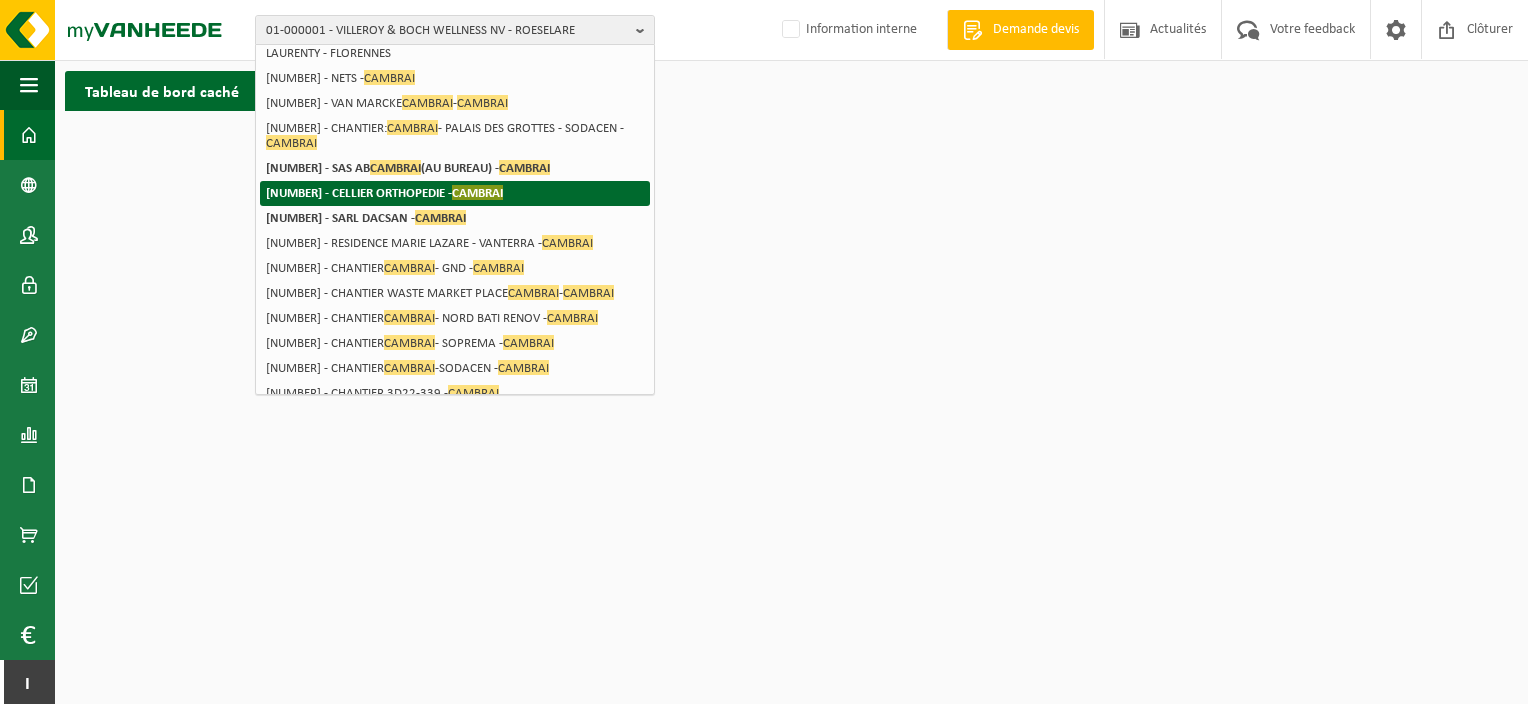 type on "cambrai" 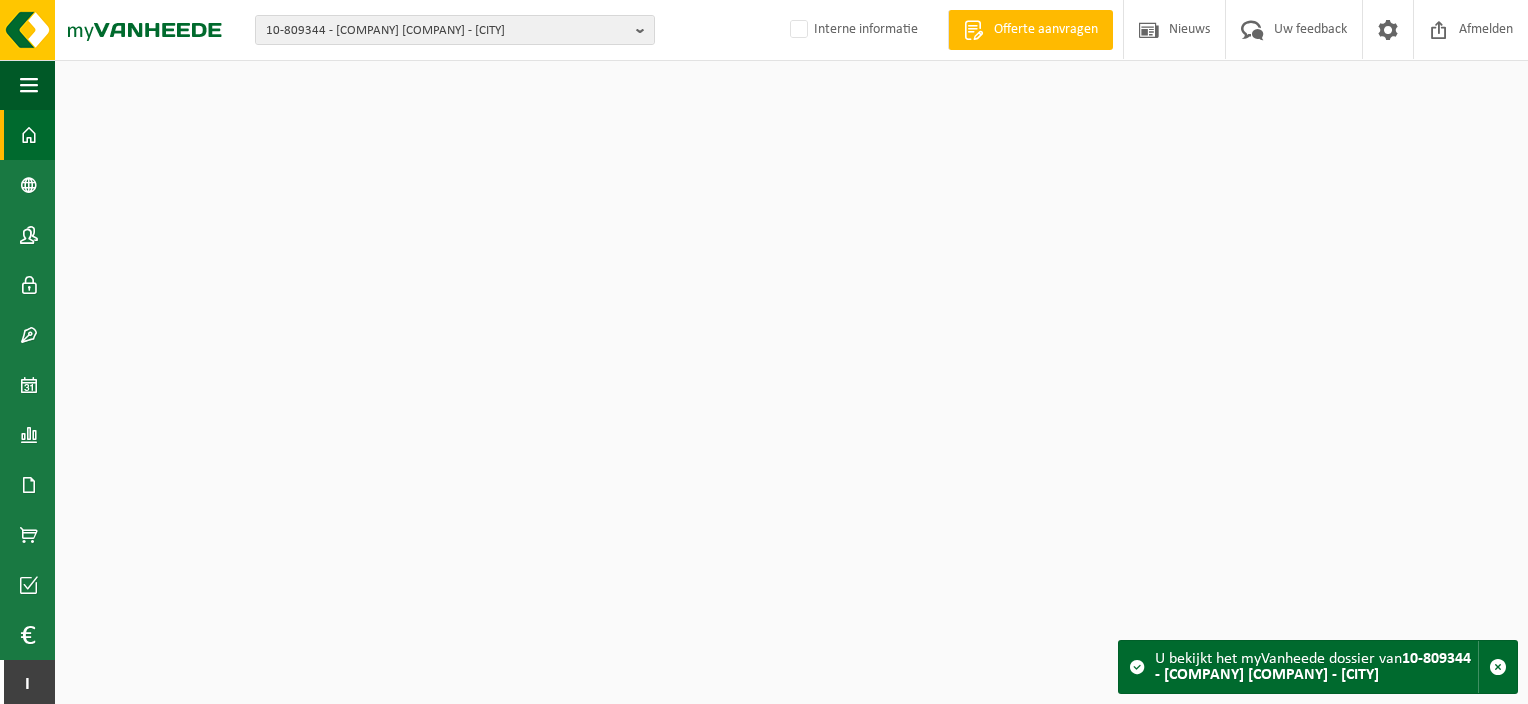 scroll, scrollTop: 0, scrollLeft: 0, axis: both 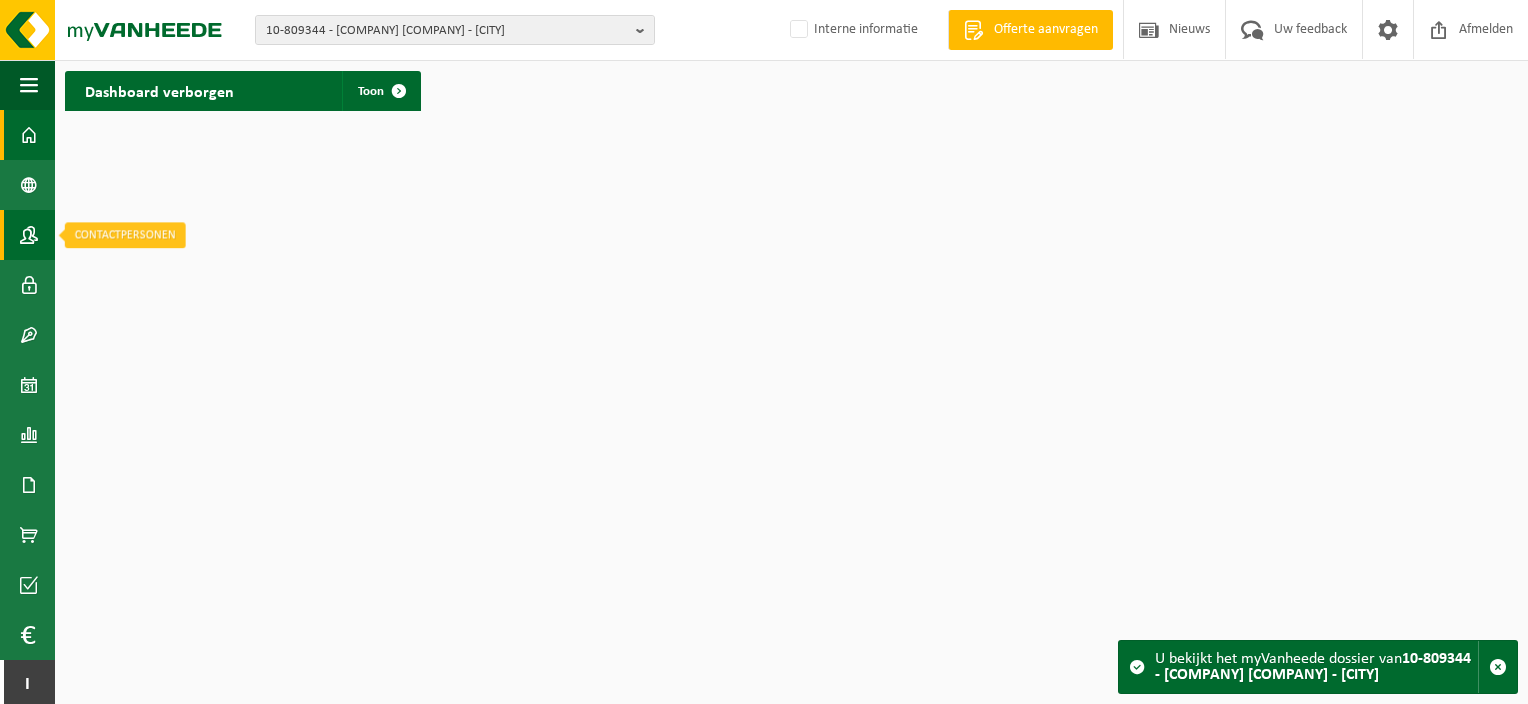 click at bounding box center [29, 235] 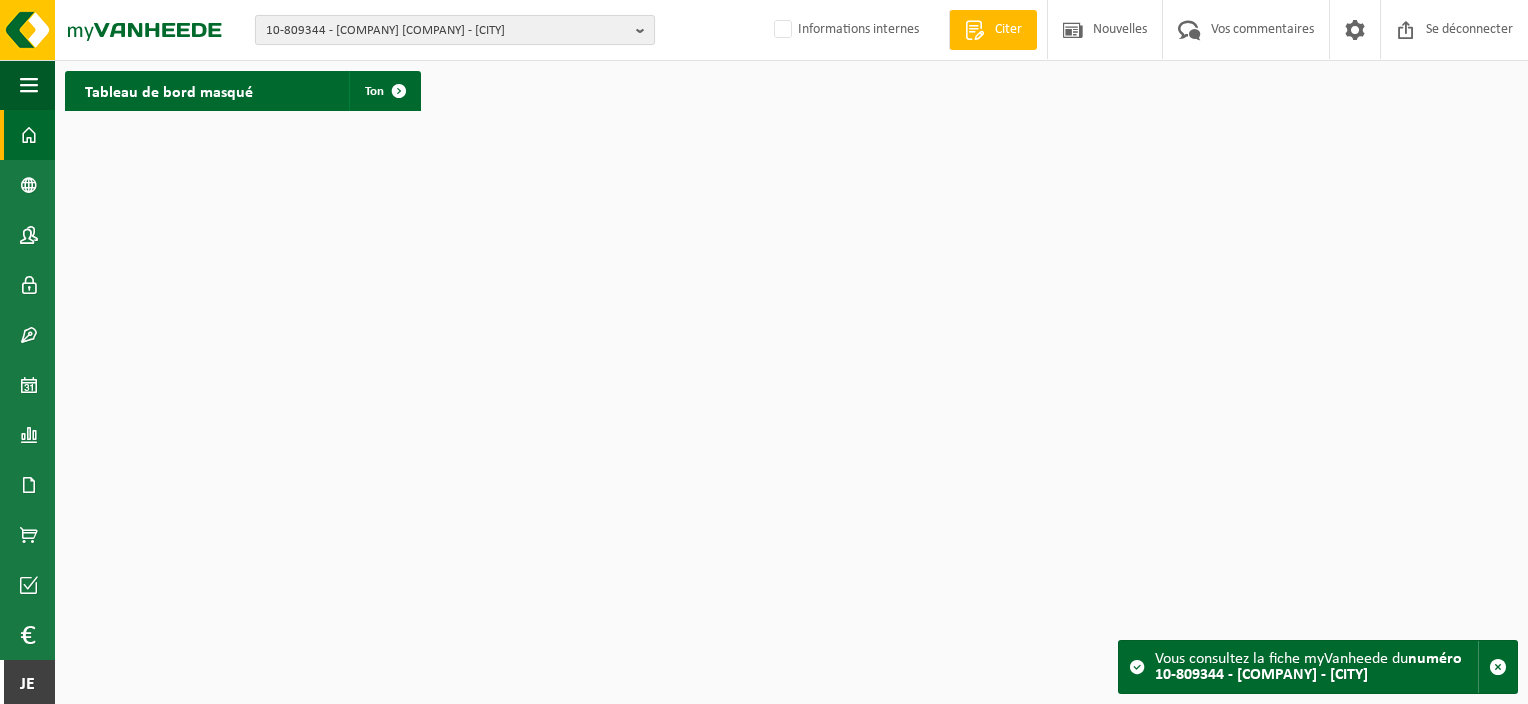 click on "10-809344 - ORTHOPÉDIE CELLIER - CAMBRAI" at bounding box center [447, 31] 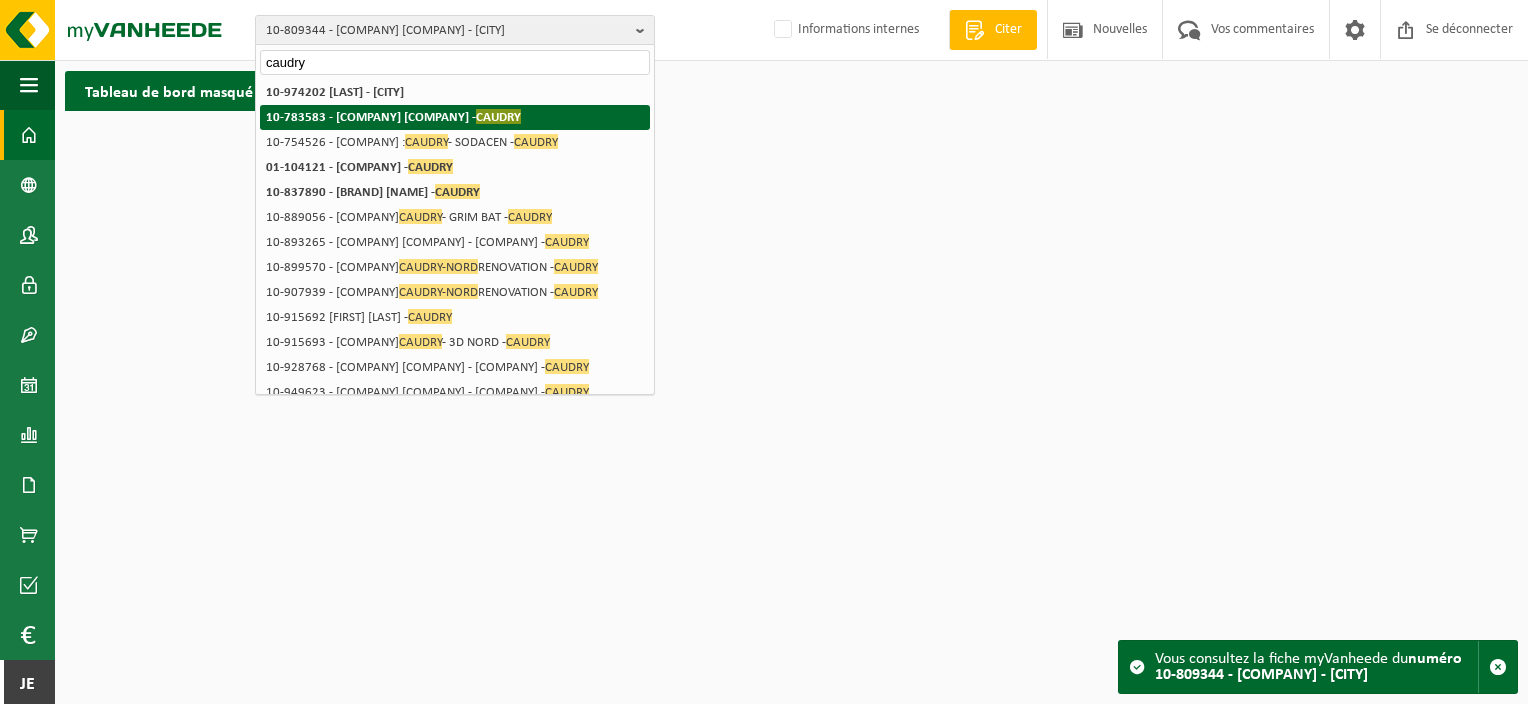 type on "caudry" 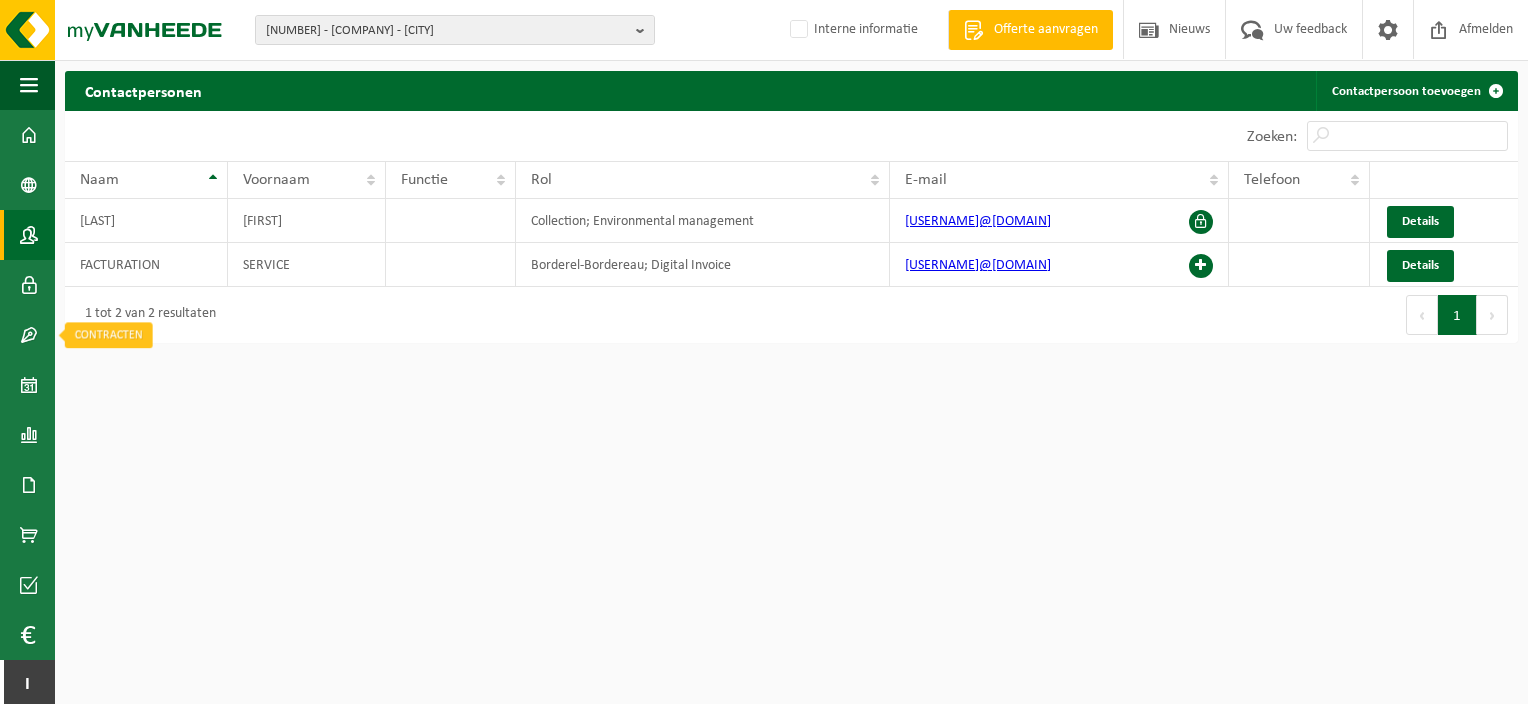 scroll, scrollTop: 0, scrollLeft: 0, axis: both 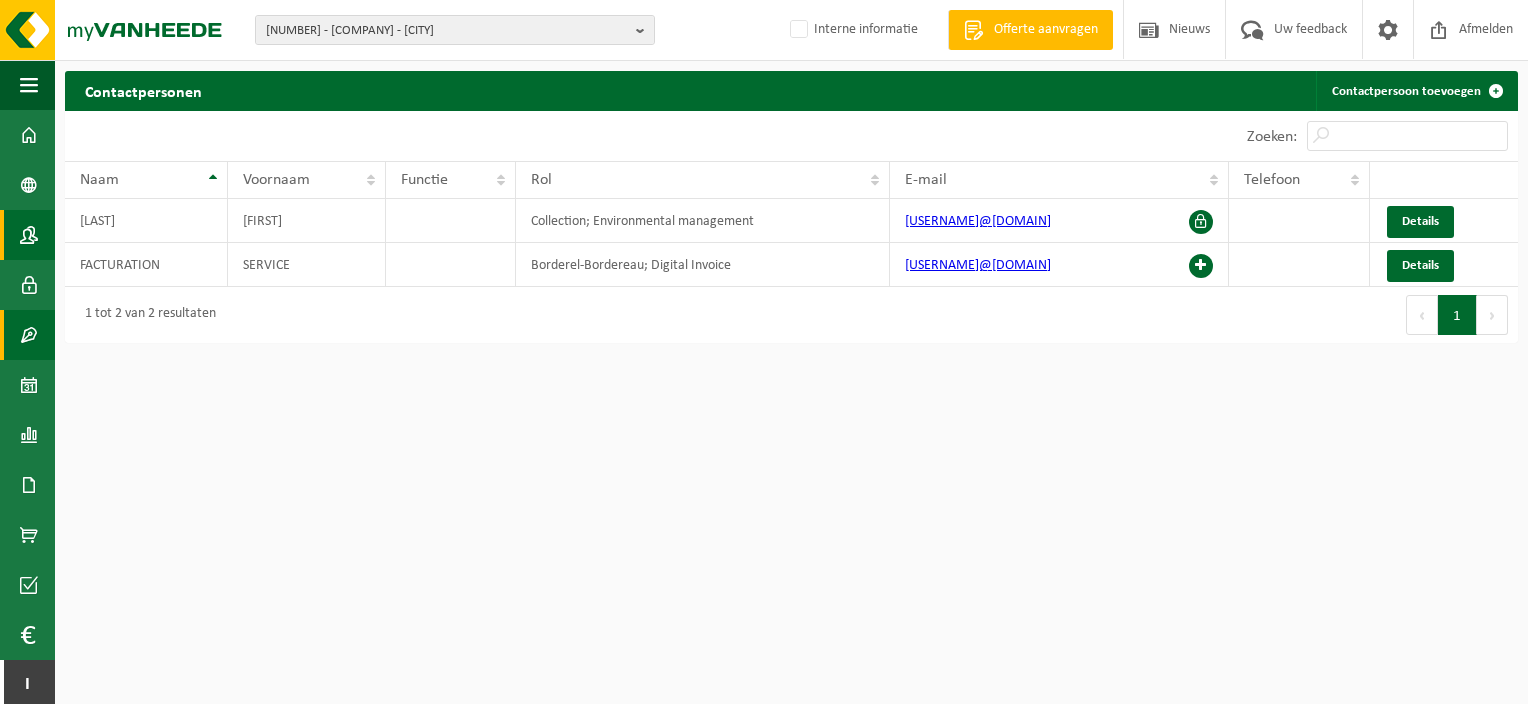 click at bounding box center [29, 335] 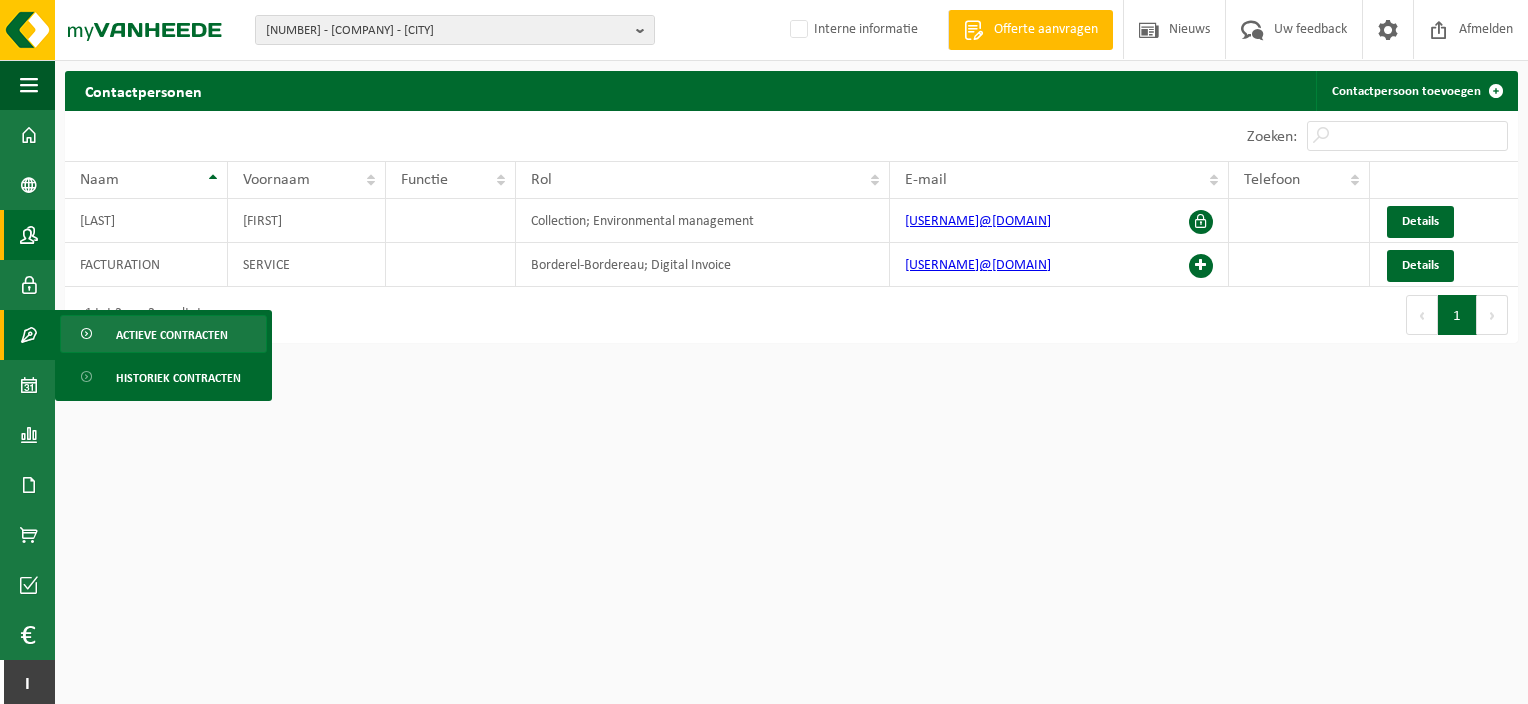 click on "Actieve contracten" at bounding box center (172, 335) 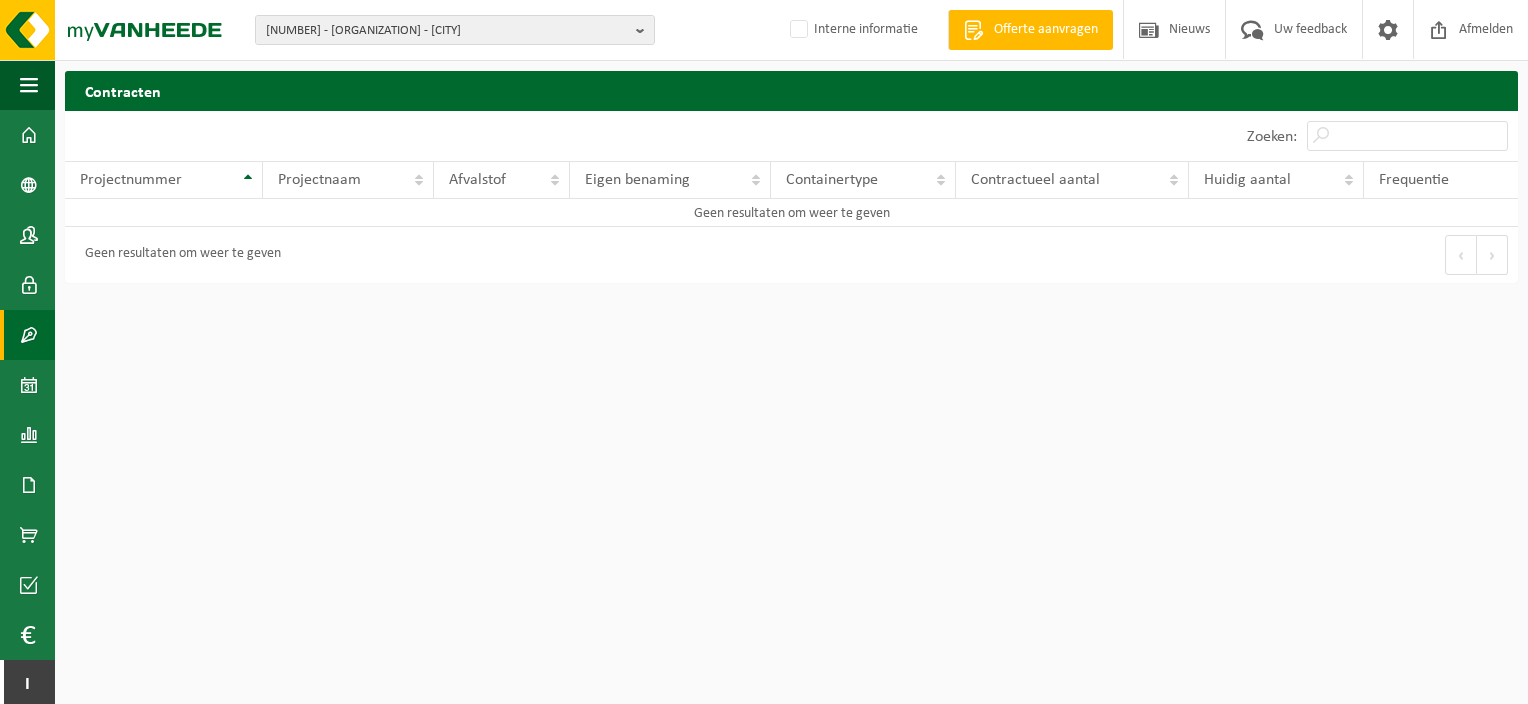 scroll, scrollTop: 0, scrollLeft: 0, axis: both 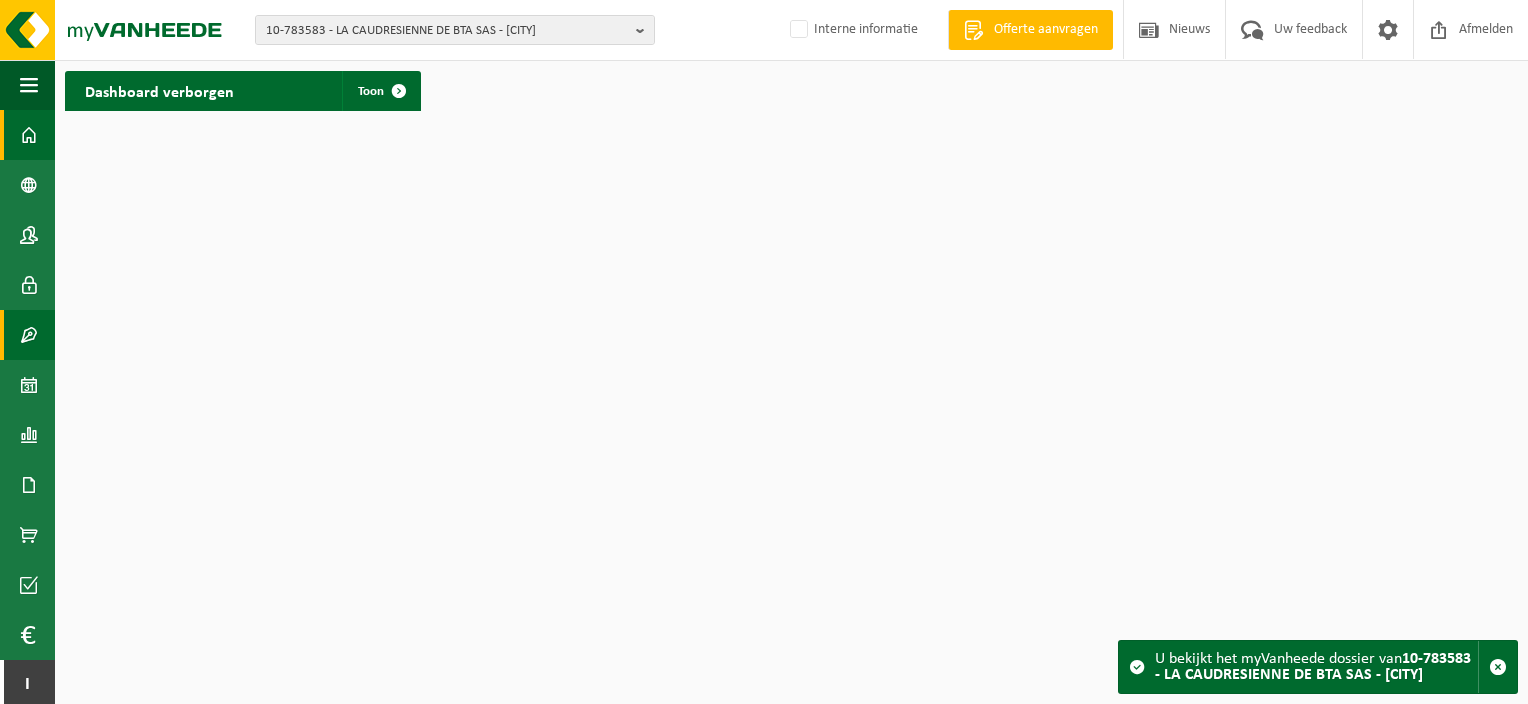 click at bounding box center [29, 335] 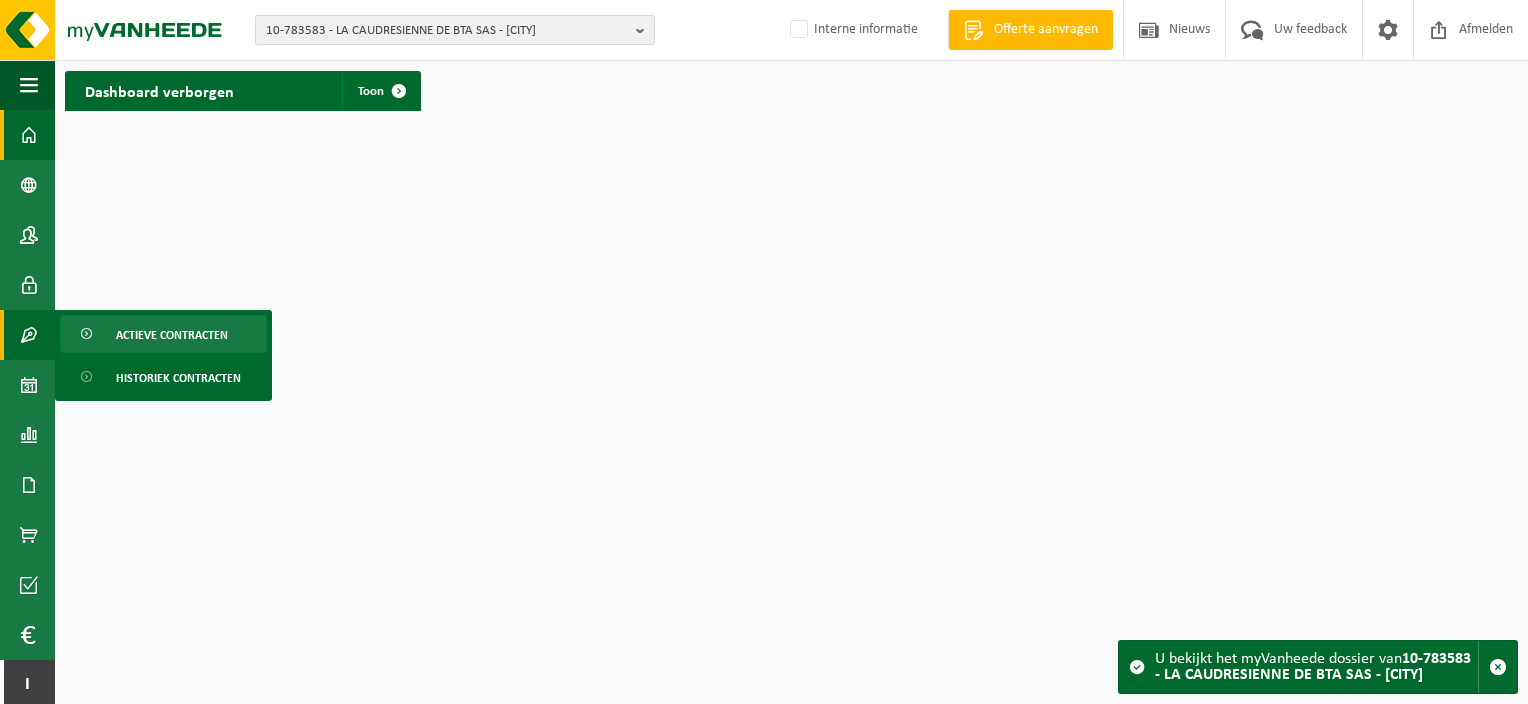 click on "Actieve contracten" at bounding box center (163, 334) 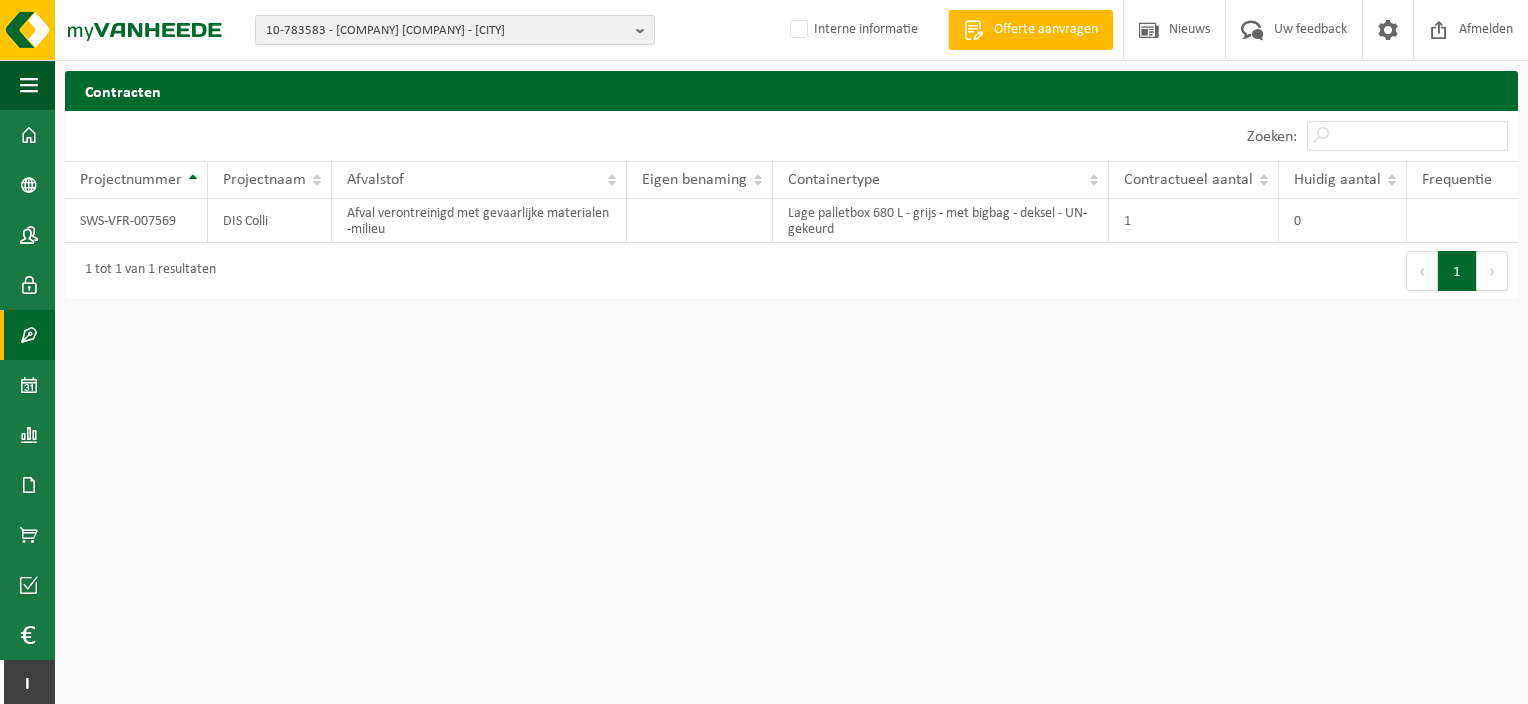 scroll, scrollTop: 0, scrollLeft: 0, axis: both 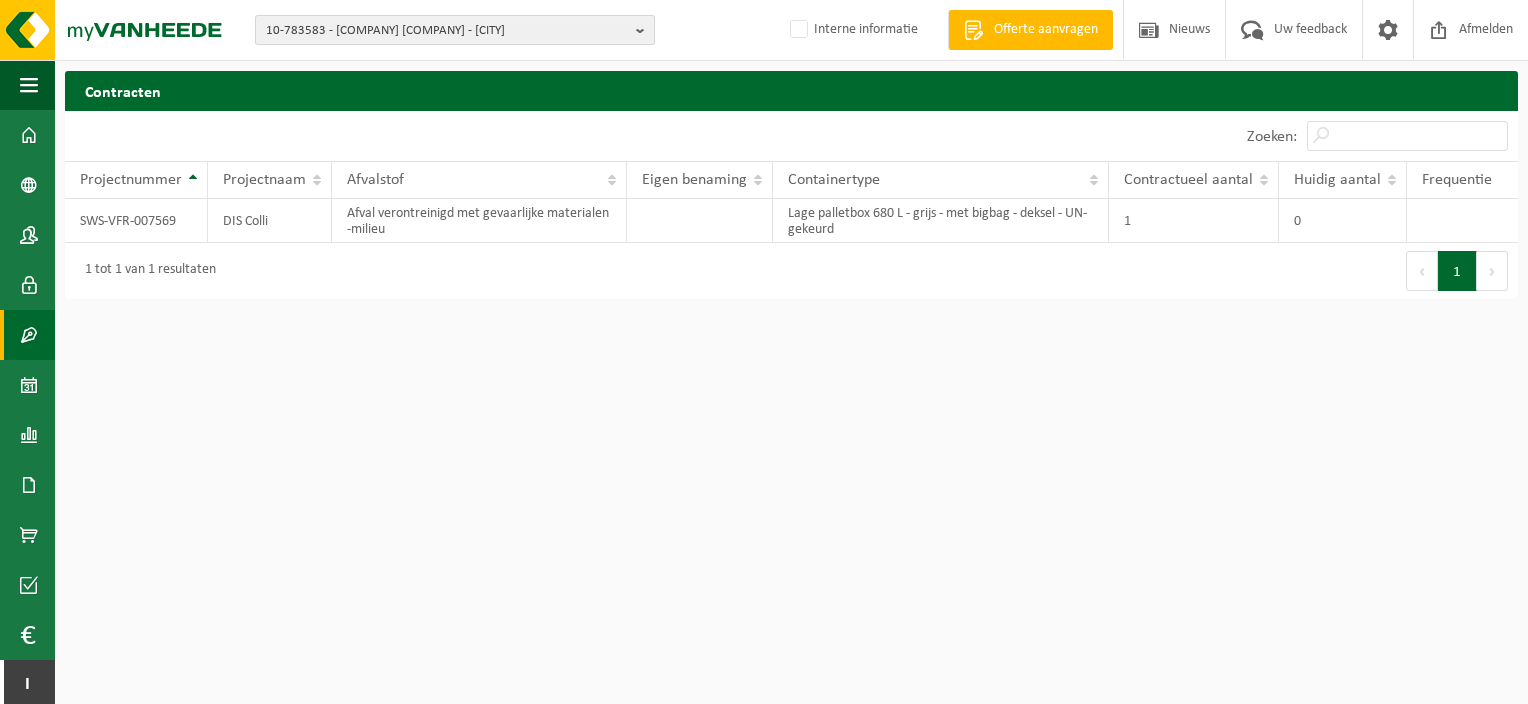 click on "10-783583 - [COMPANY] [COMPANY] - [CITY]" at bounding box center (447, 31) 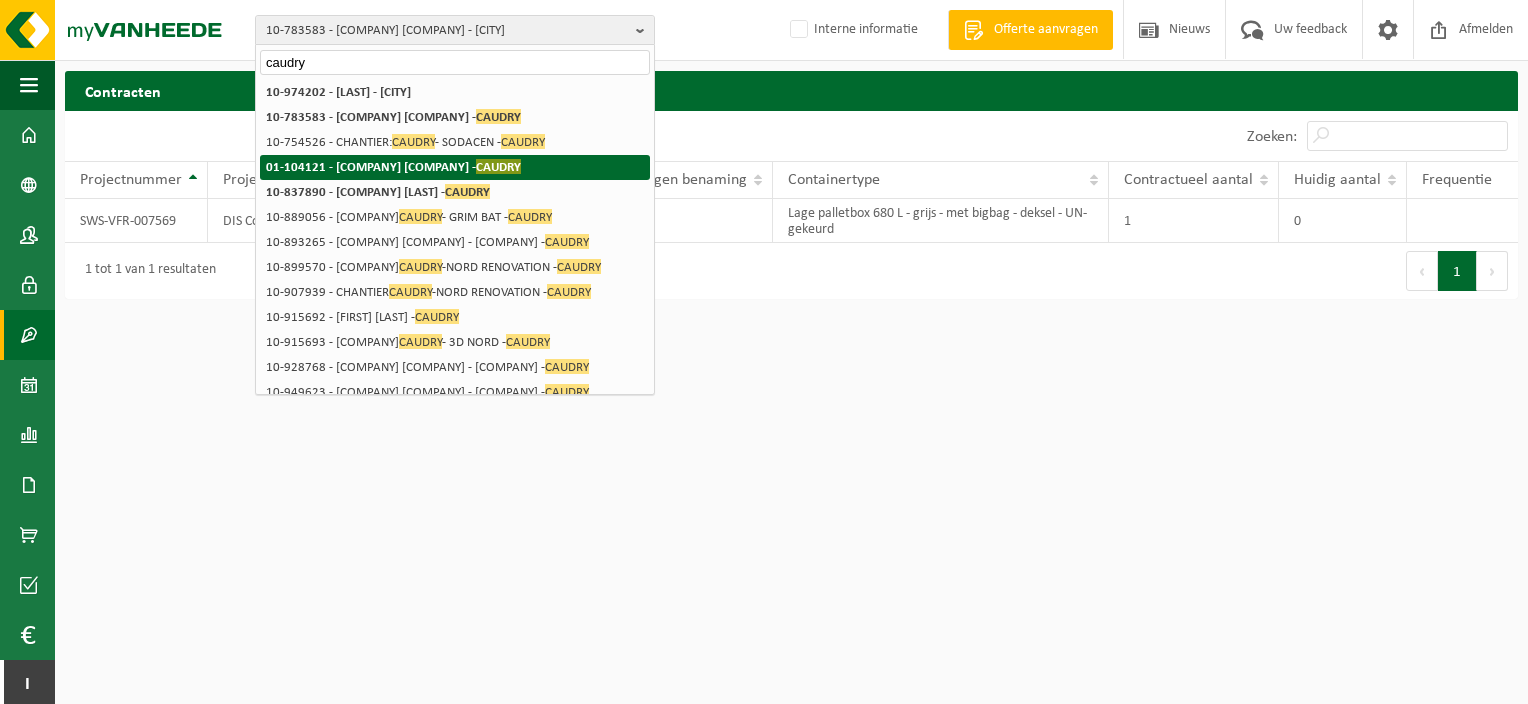 type on "caudry" 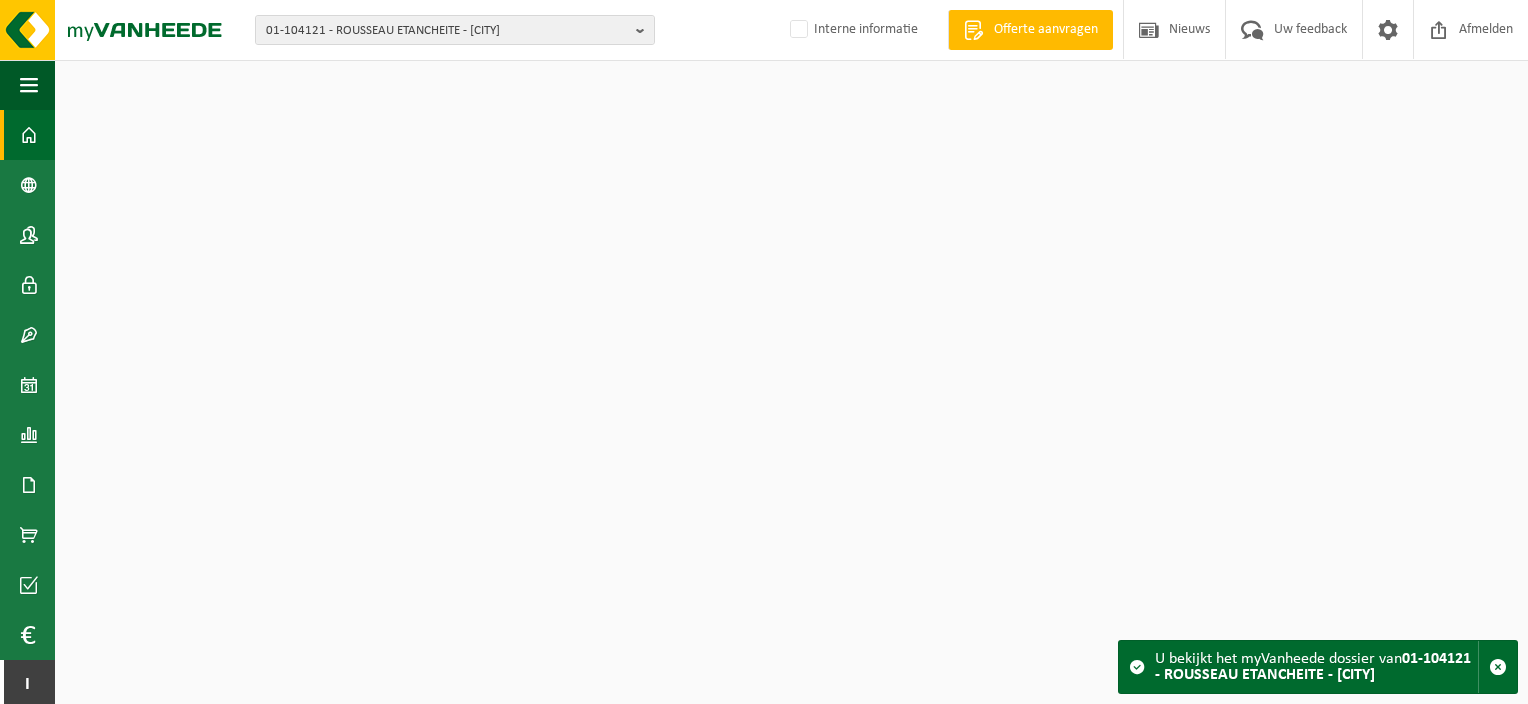 scroll, scrollTop: 0, scrollLeft: 0, axis: both 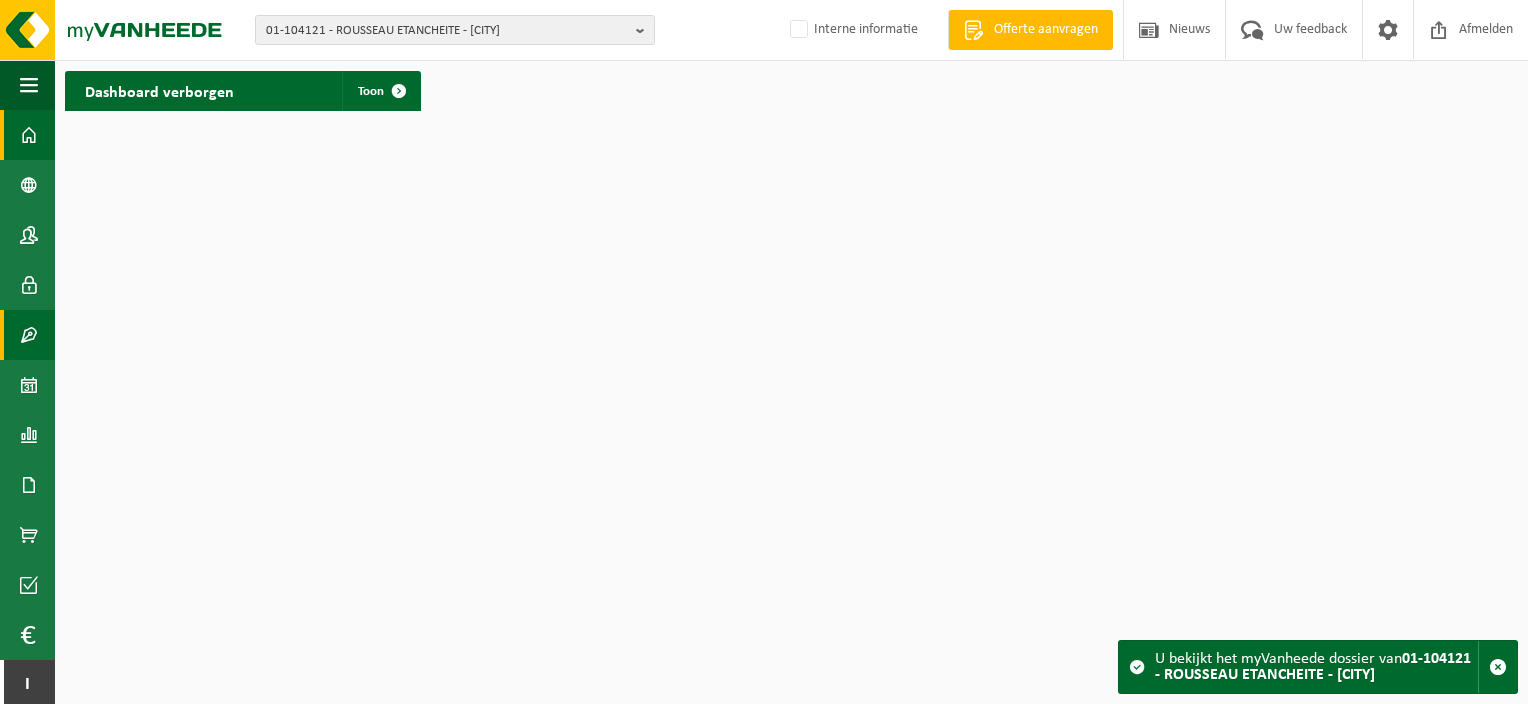 click at bounding box center [29, 335] 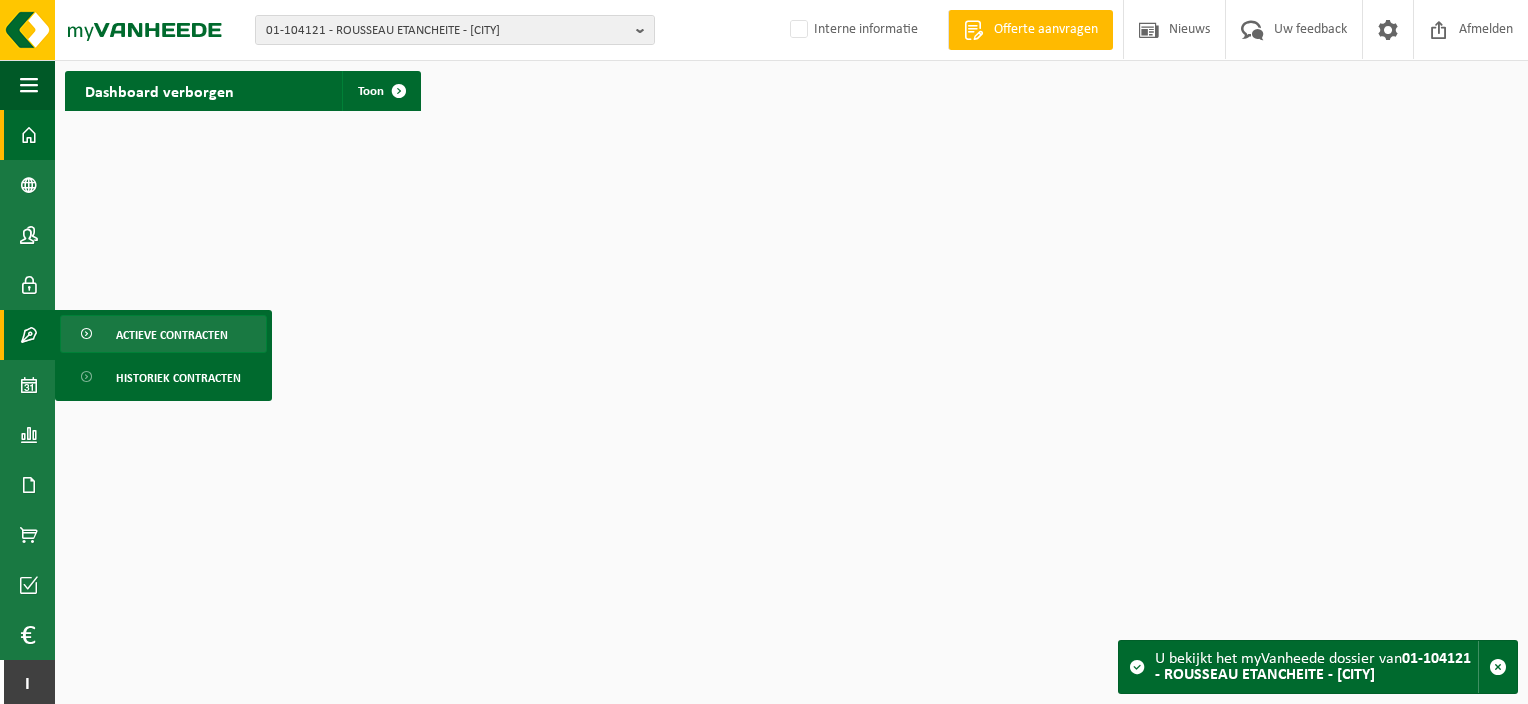 click on "Actieve contracten" at bounding box center (163, 334) 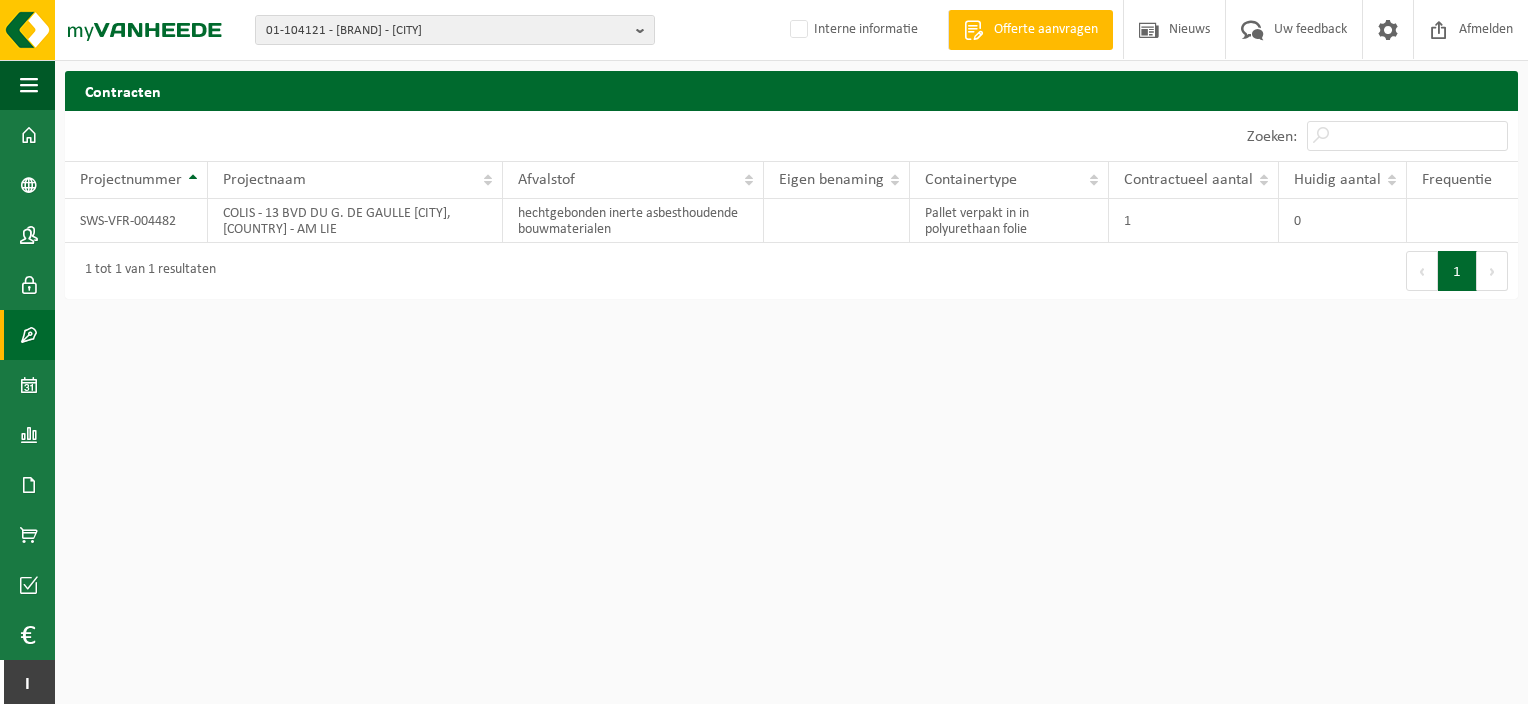 scroll, scrollTop: 0, scrollLeft: 0, axis: both 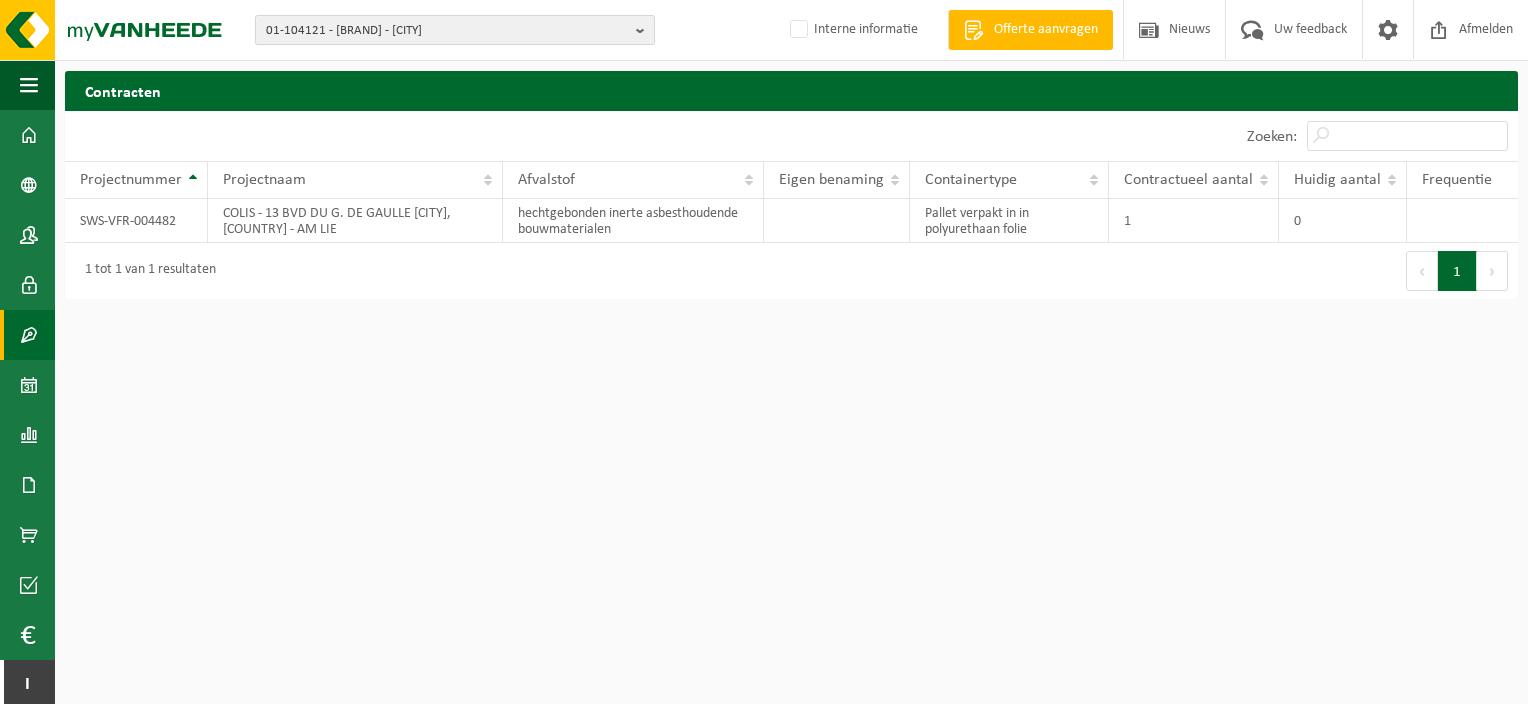 click on "01-104121 - ROUSSEAU ETANCHEITE - CAUDRY" at bounding box center [447, 31] 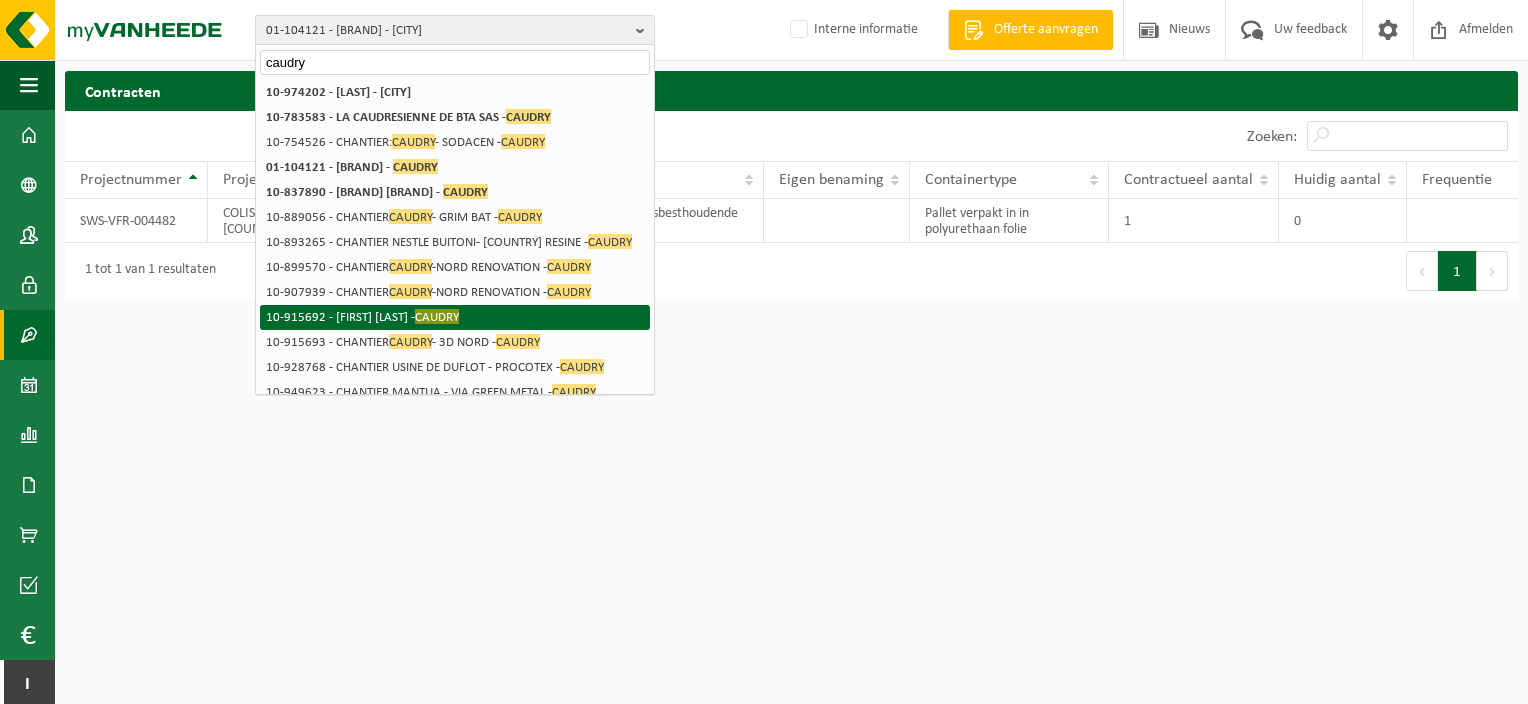 type on "caudry" 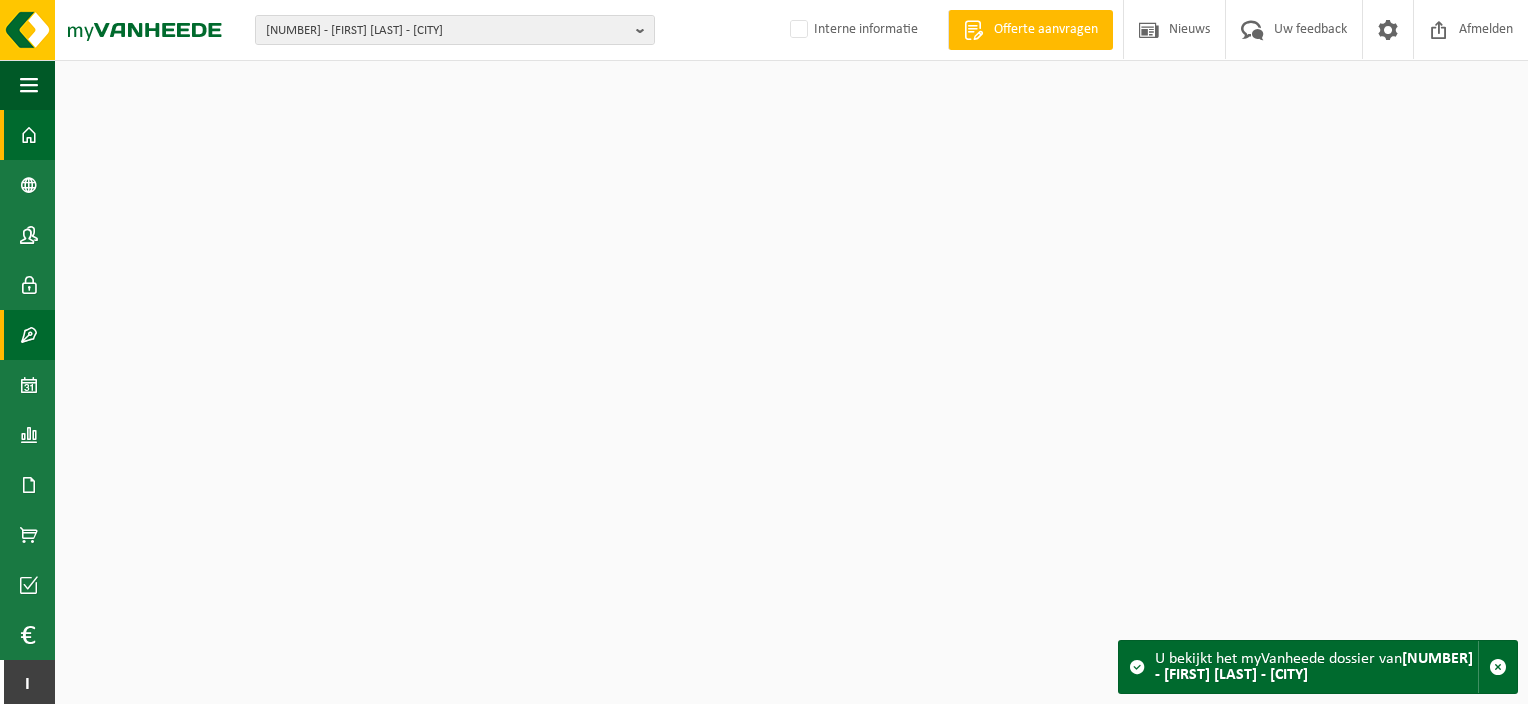 scroll, scrollTop: 0, scrollLeft: 0, axis: both 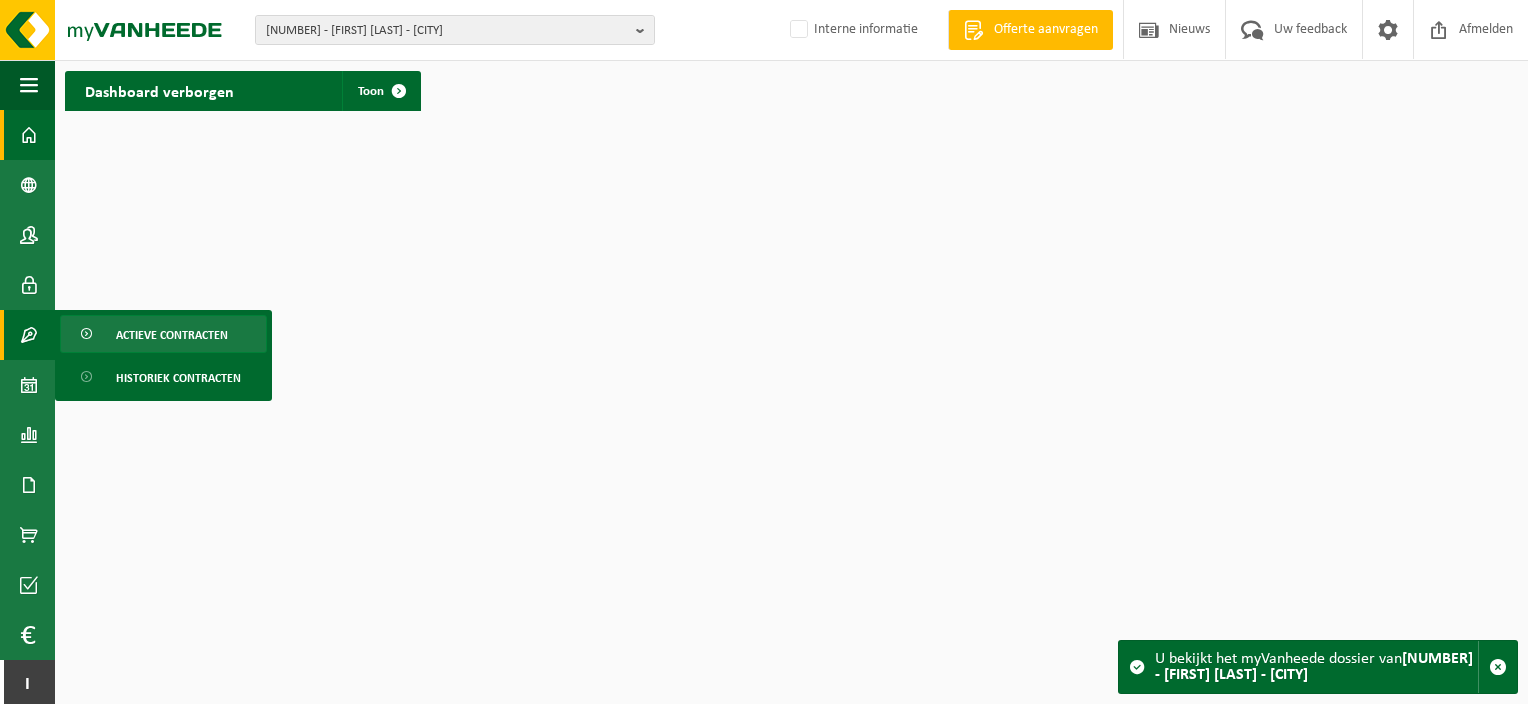 click on "Actieve contracten" at bounding box center (163, 334) 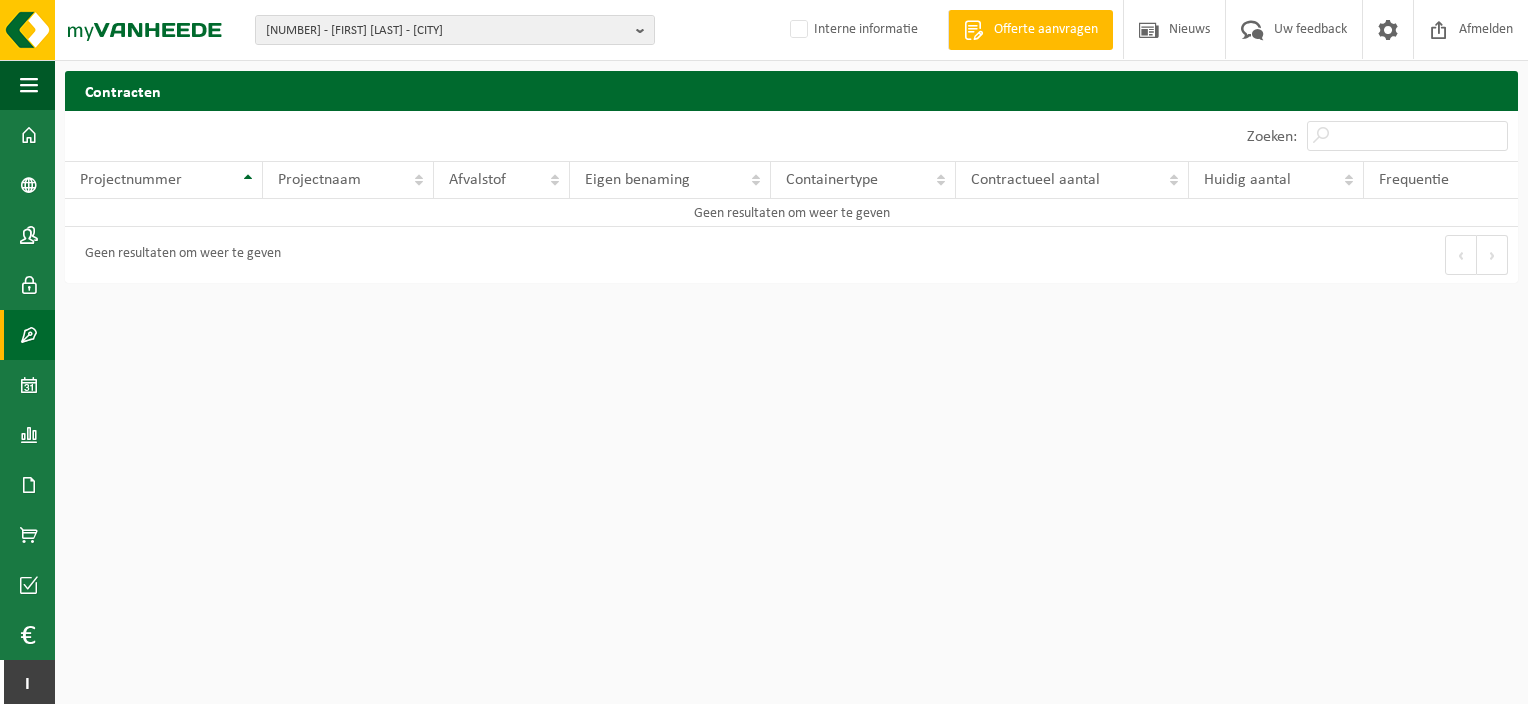 scroll, scrollTop: 0, scrollLeft: 0, axis: both 